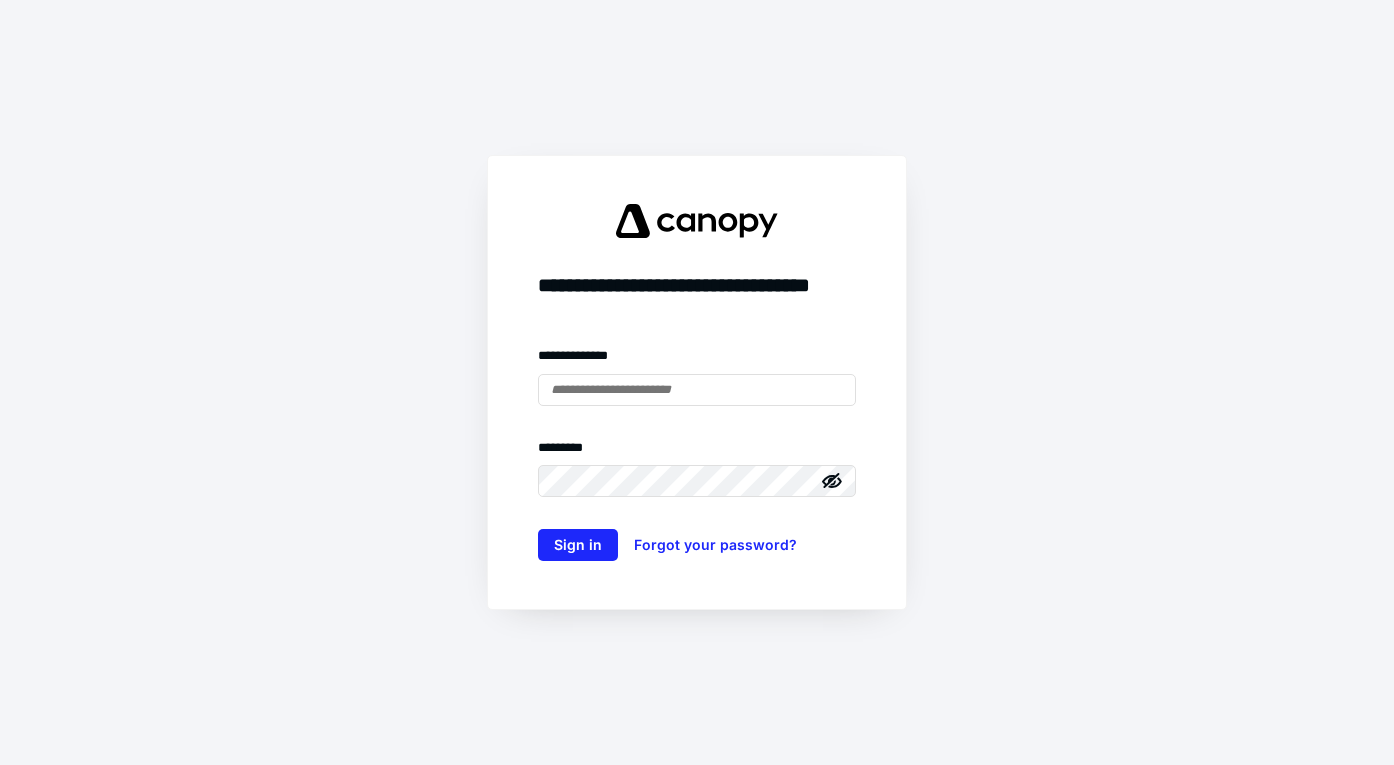 scroll, scrollTop: 0, scrollLeft: 0, axis: both 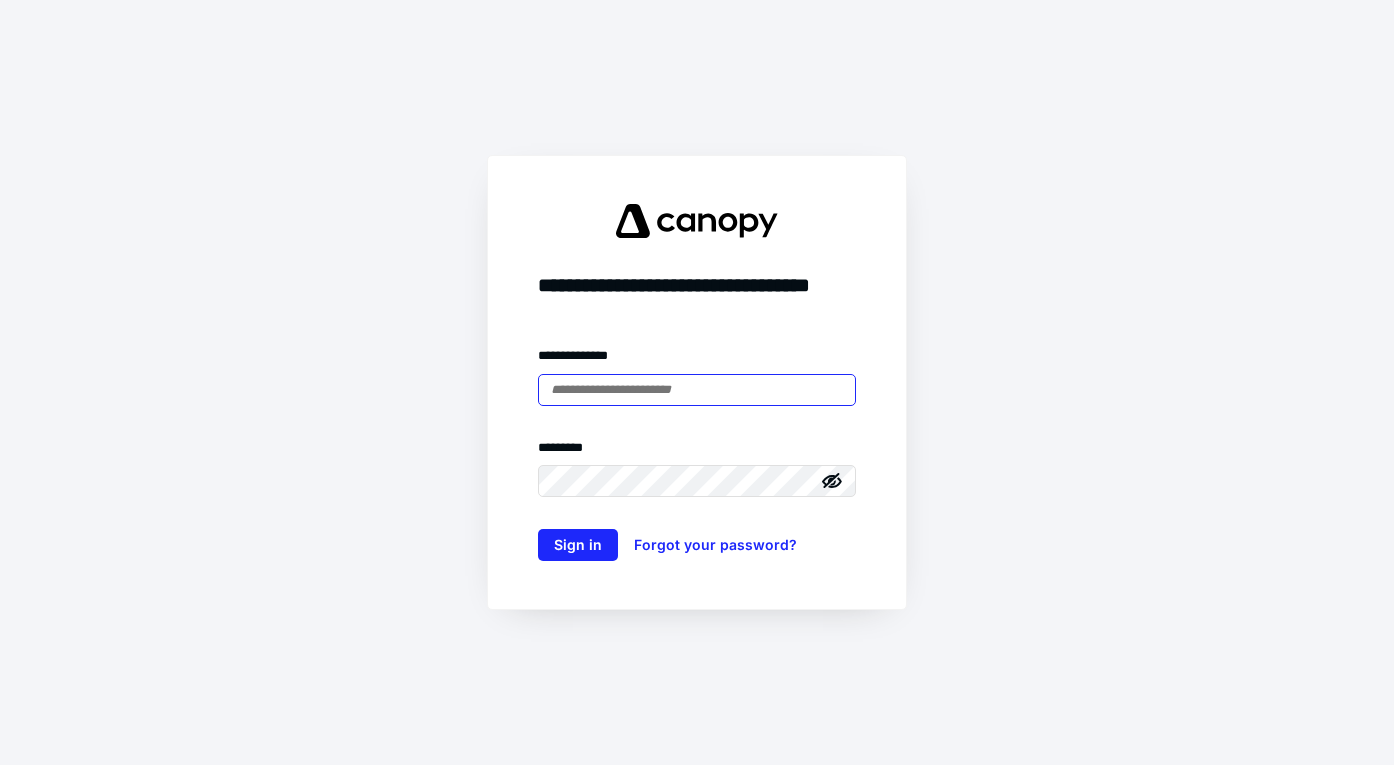 click at bounding box center [697, 390] 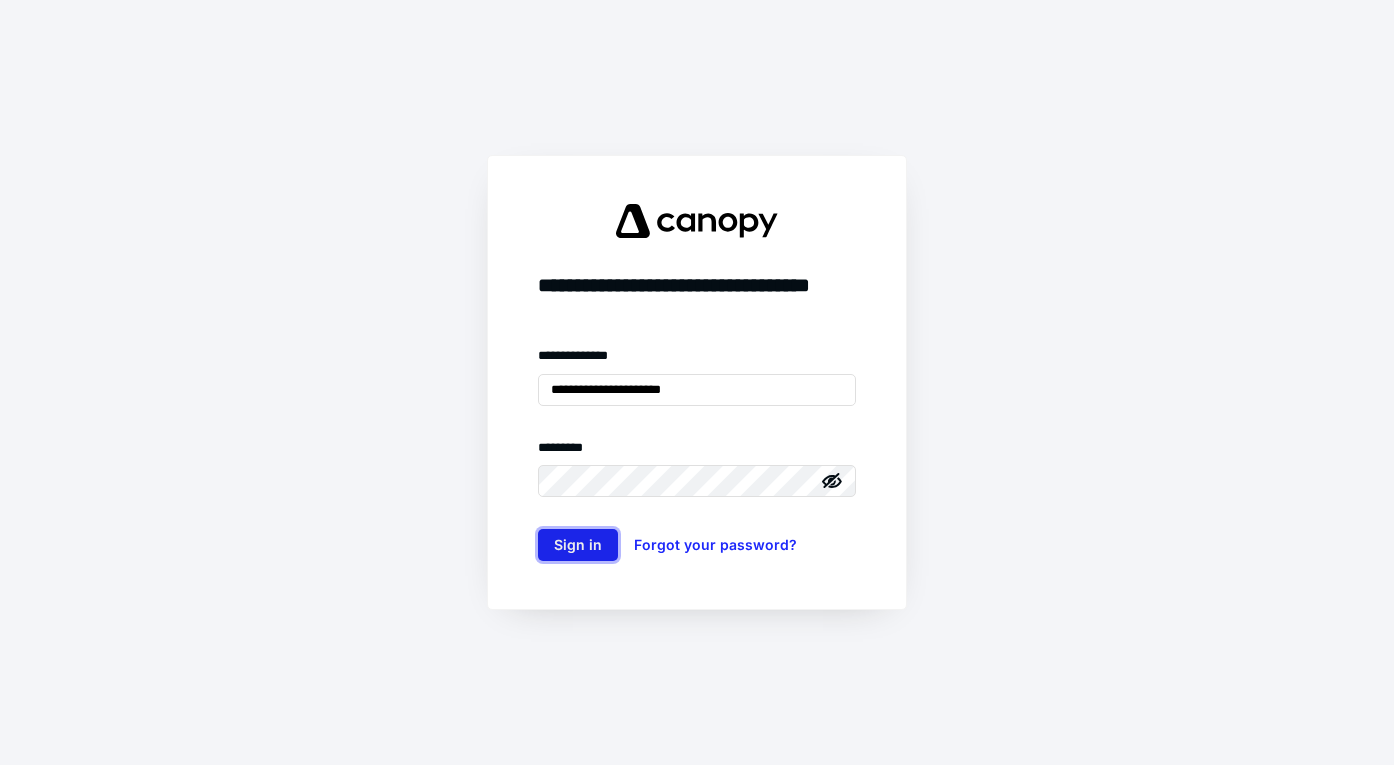 click on "Sign in" at bounding box center [578, 545] 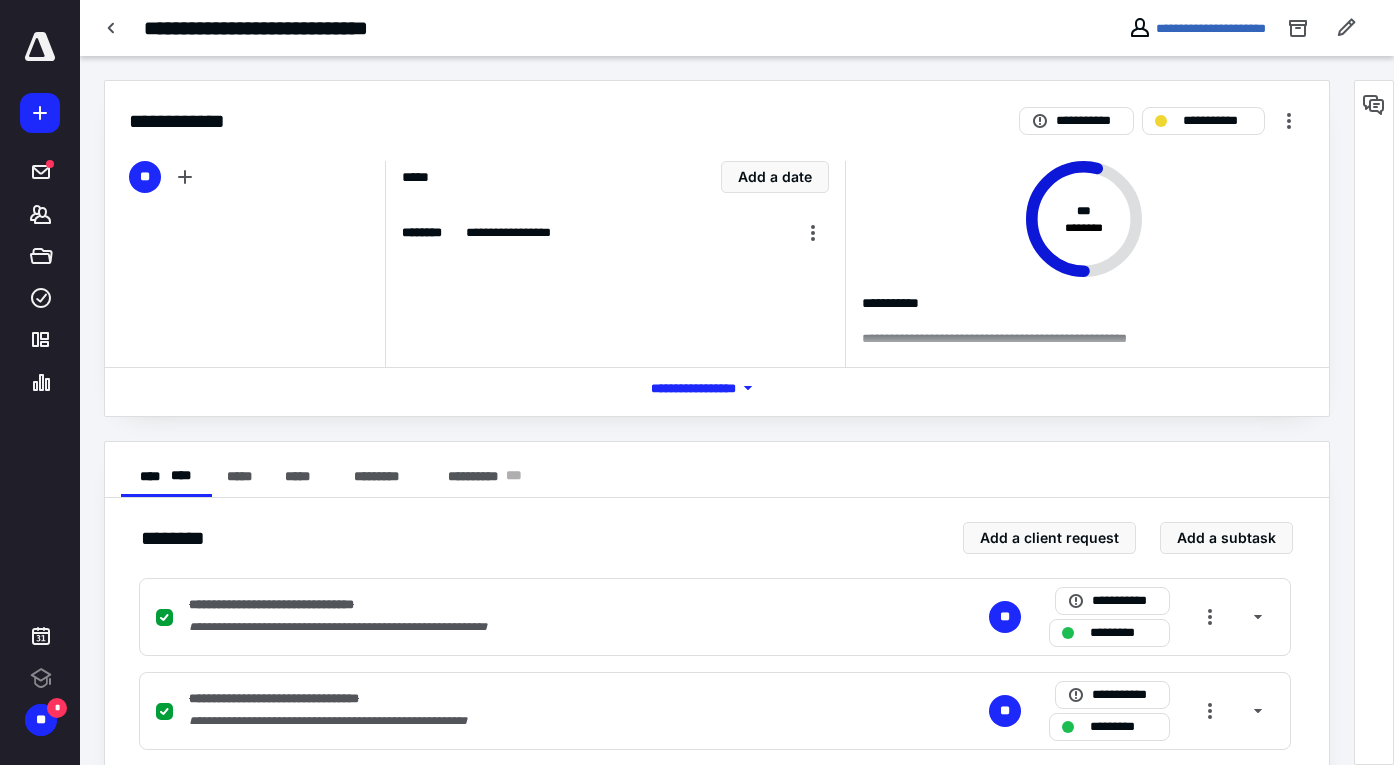 scroll, scrollTop: 0, scrollLeft: 0, axis: both 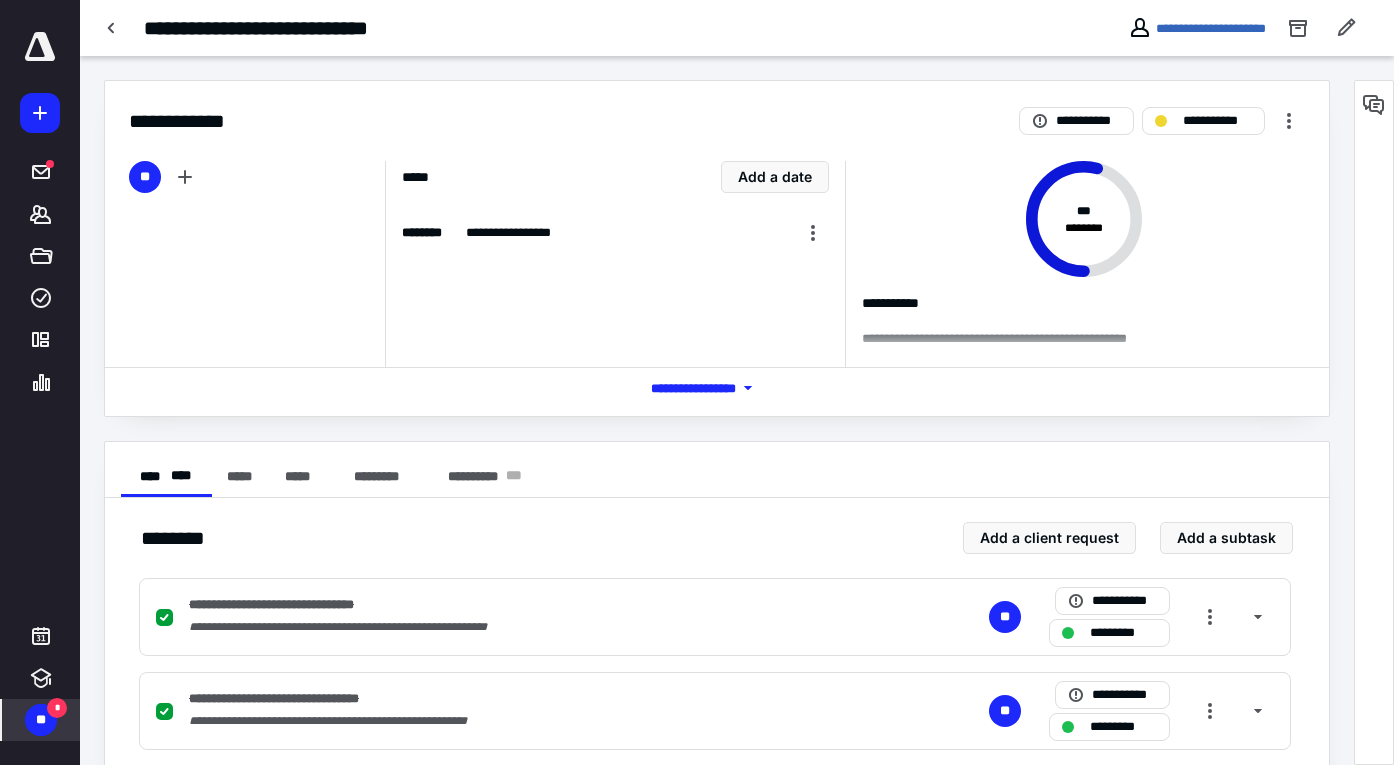click on "*" at bounding box center [57, 708] 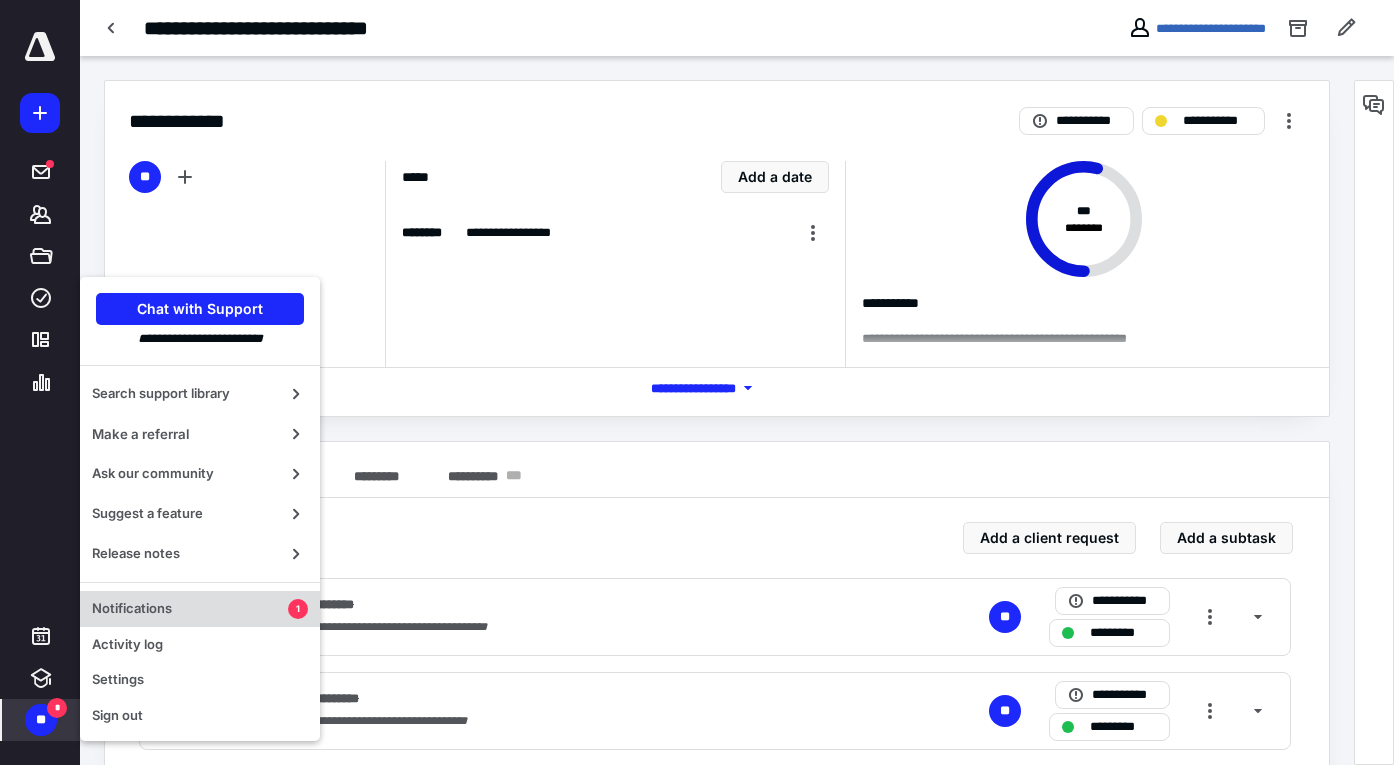 click on "Notifications 1" at bounding box center [200, 609] 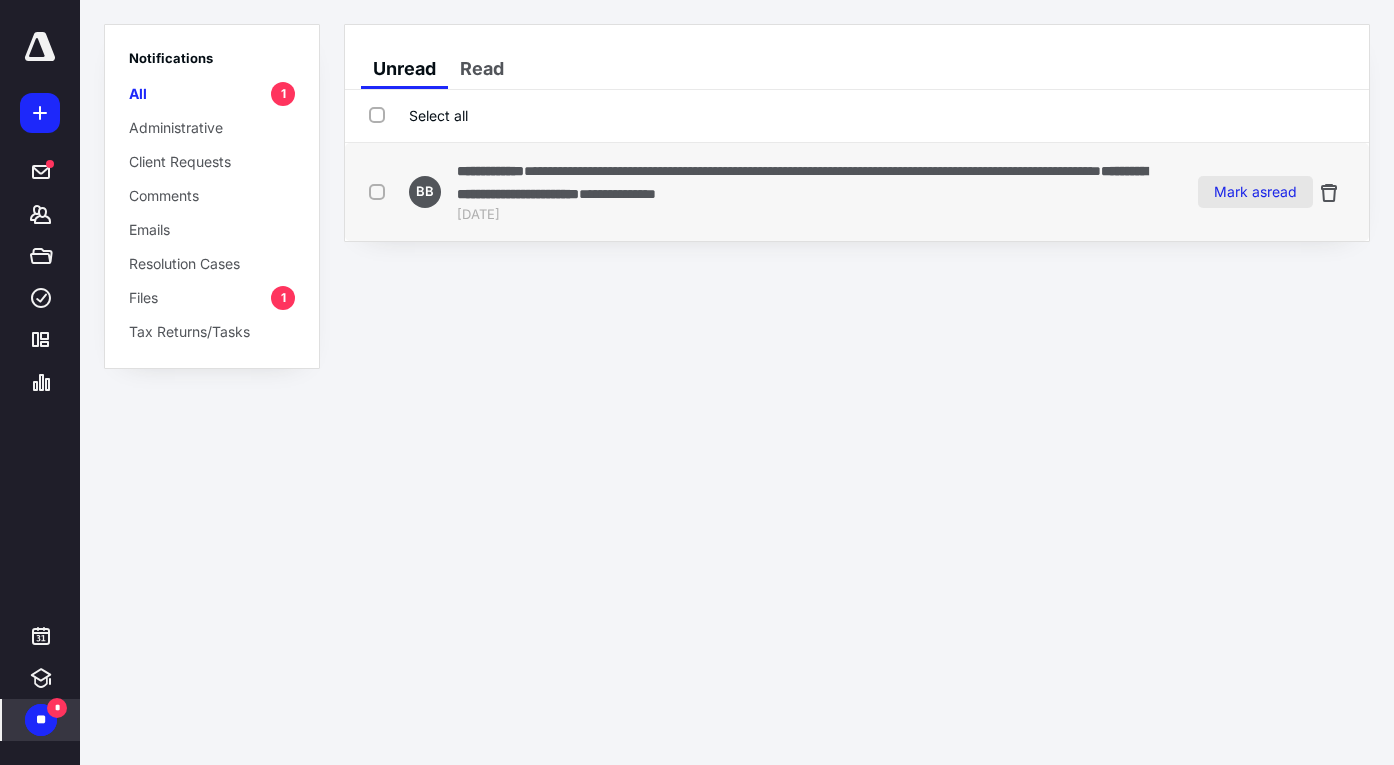 click on "Mark as  read" at bounding box center [1255, 192] 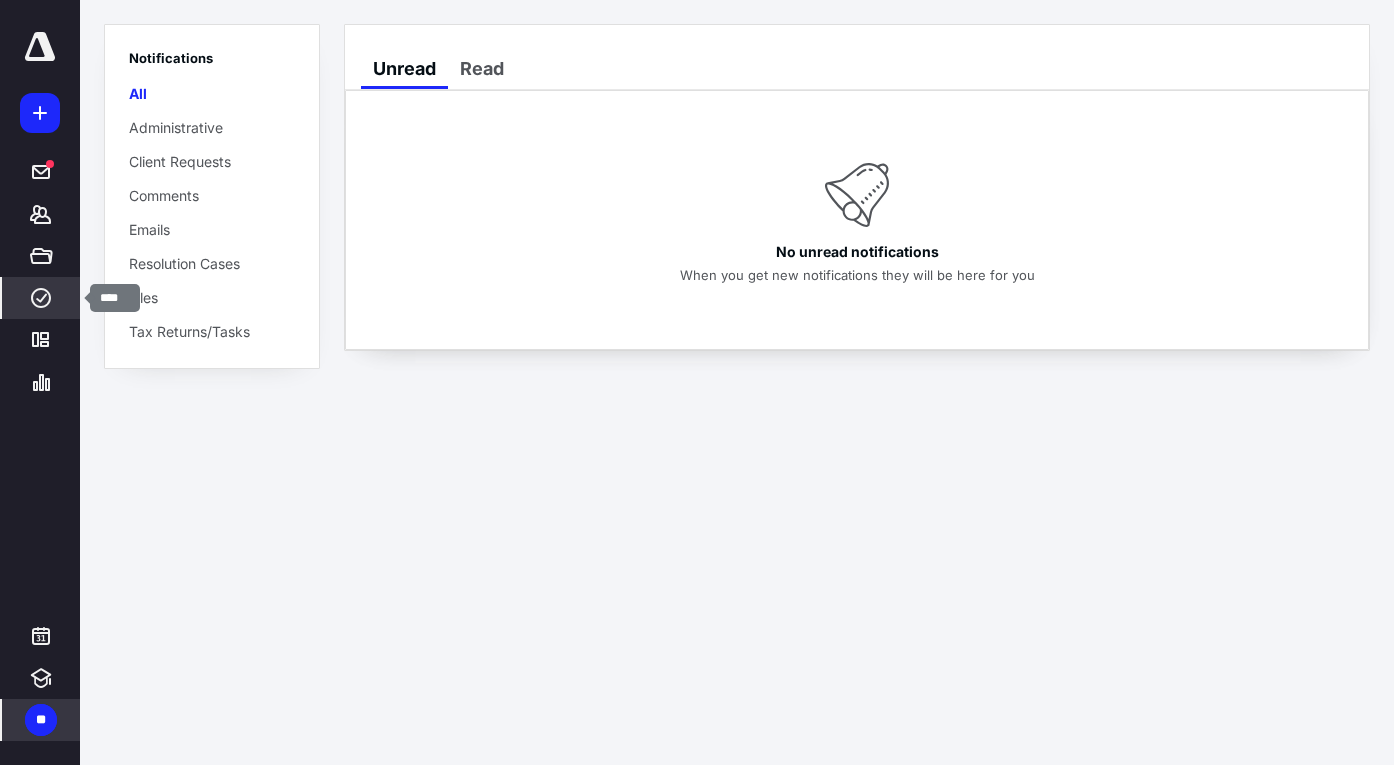 click 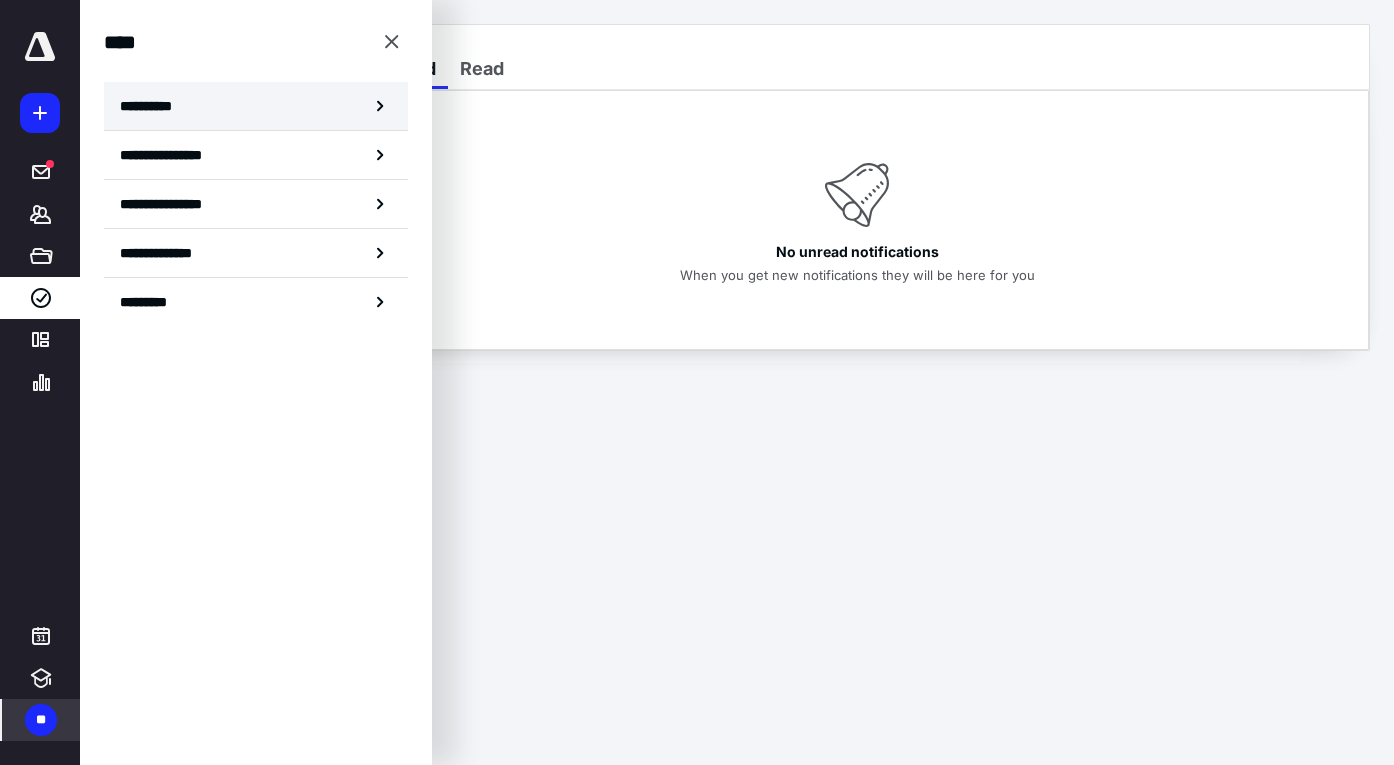 click on "**********" at bounding box center (256, 106) 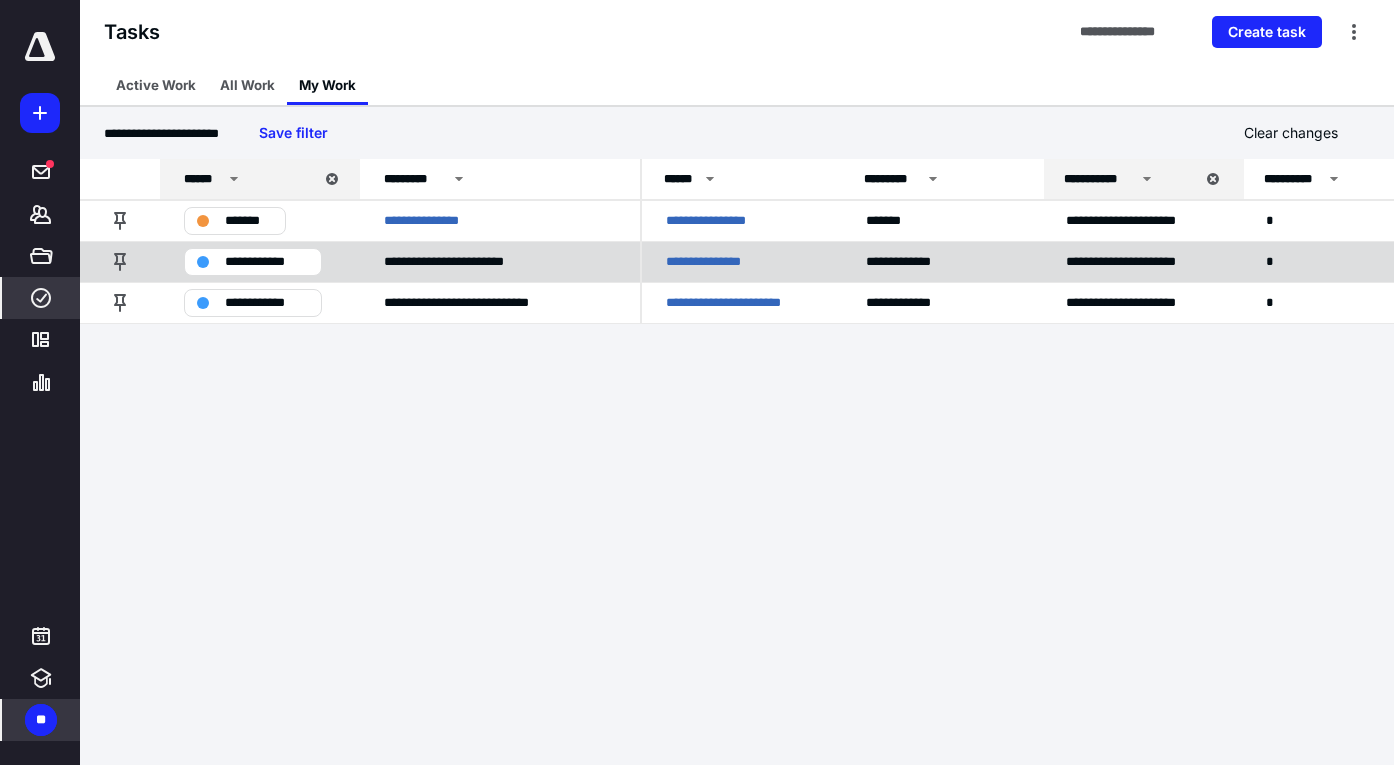 click on "**********" at bounding box center [712, 262] 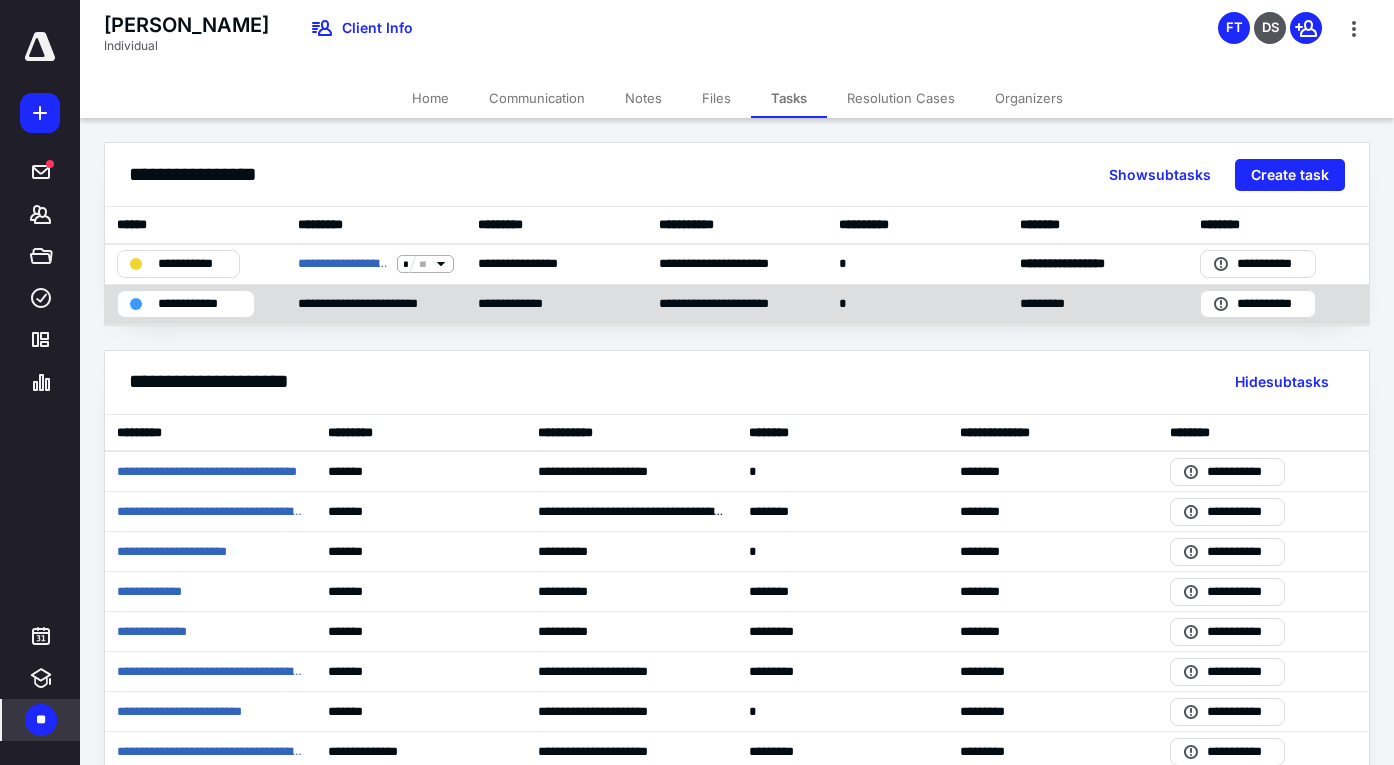 click on "**********" at bounding box center (200, 304) 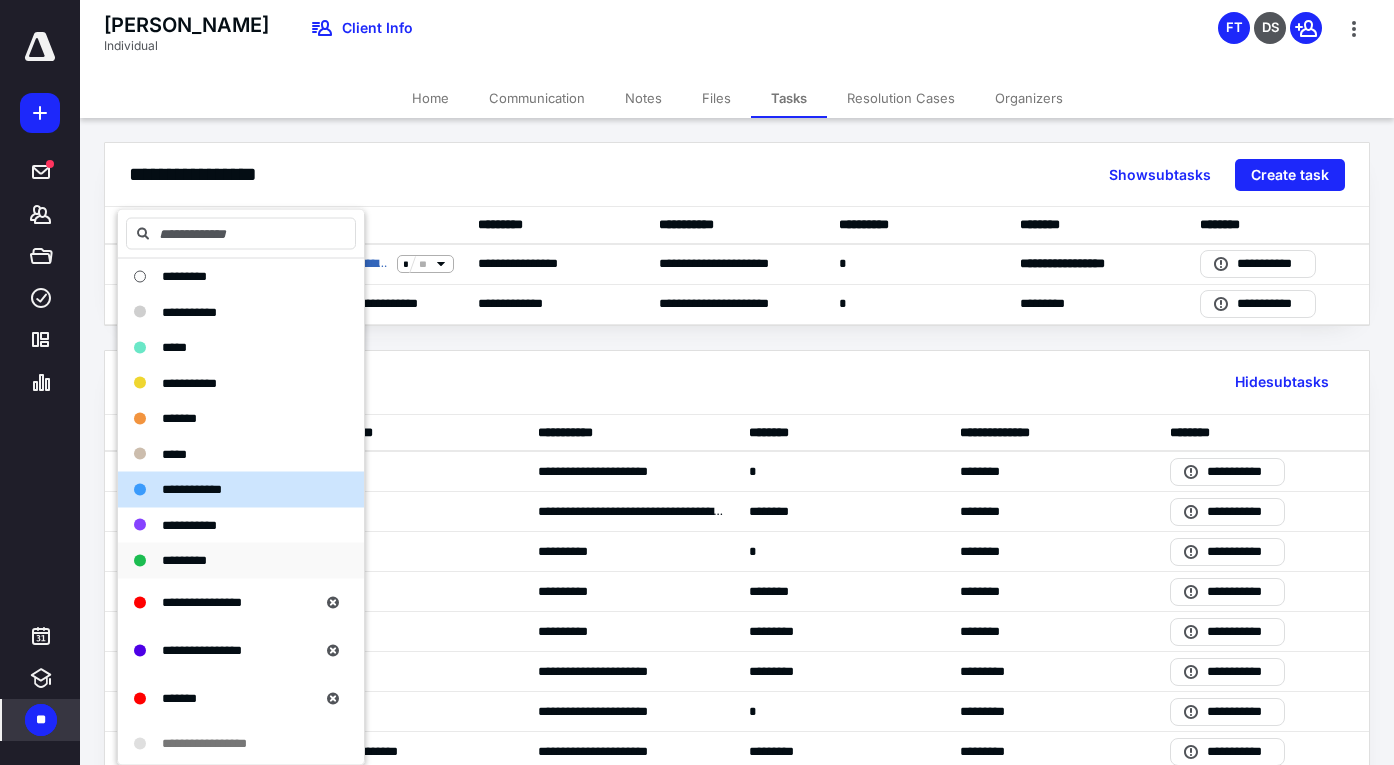 click on "*********" at bounding box center (184, 561) 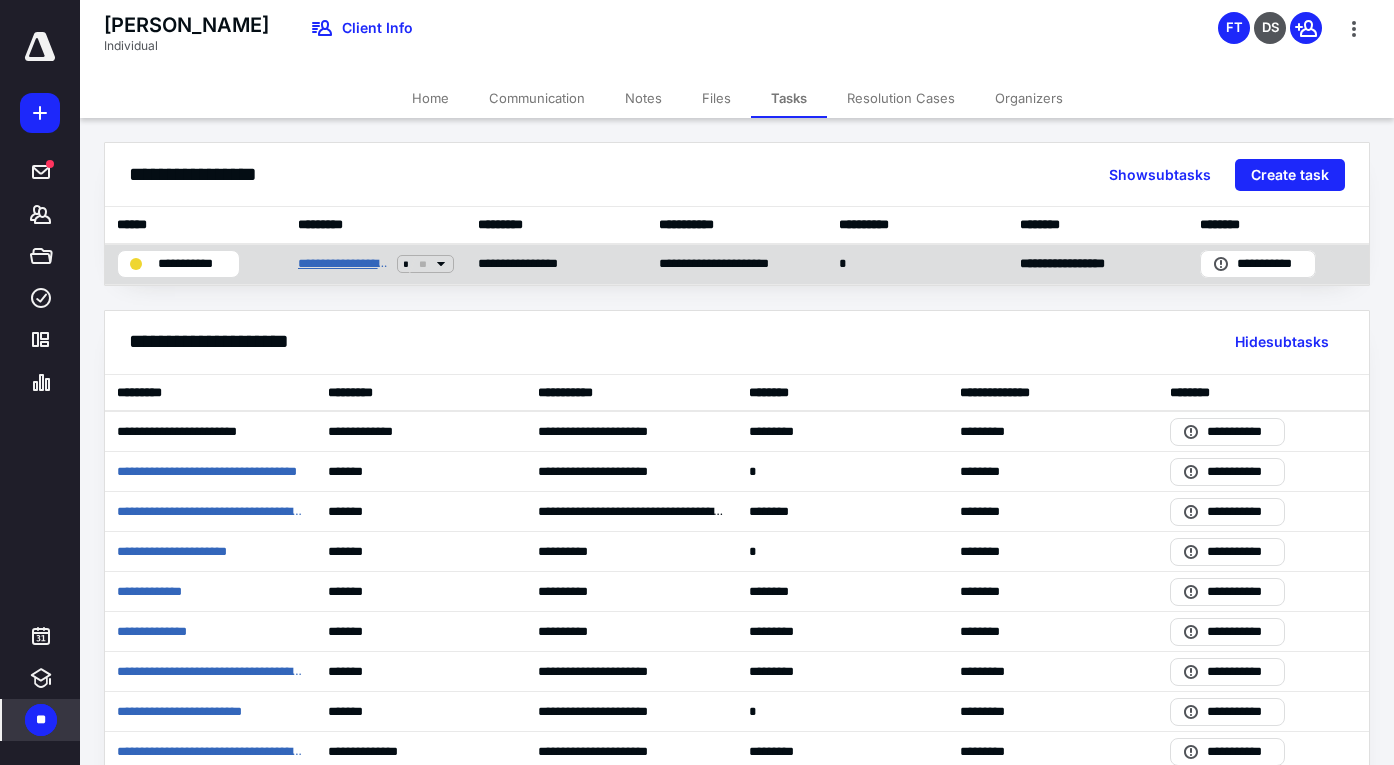 click on "**********" at bounding box center [343, 264] 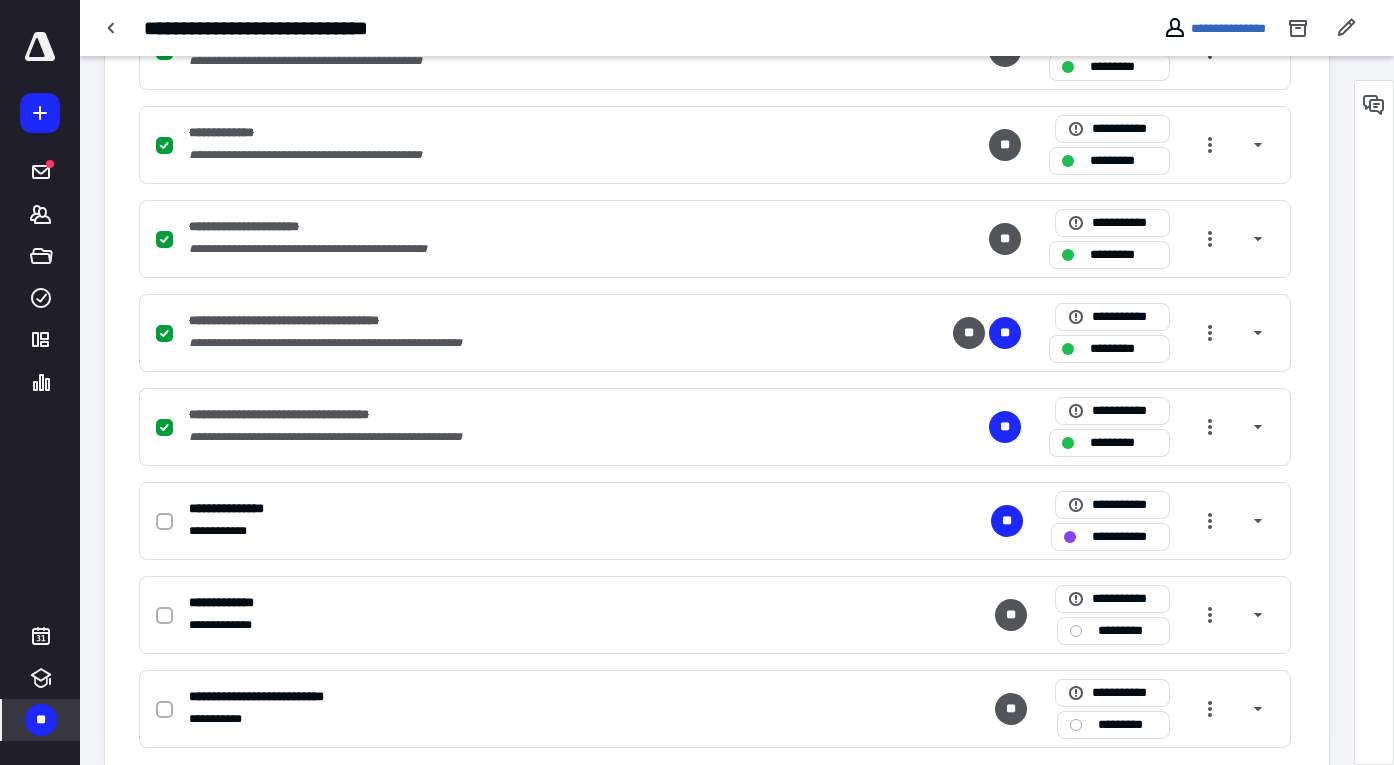 scroll, scrollTop: 974, scrollLeft: 0, axis: vertical 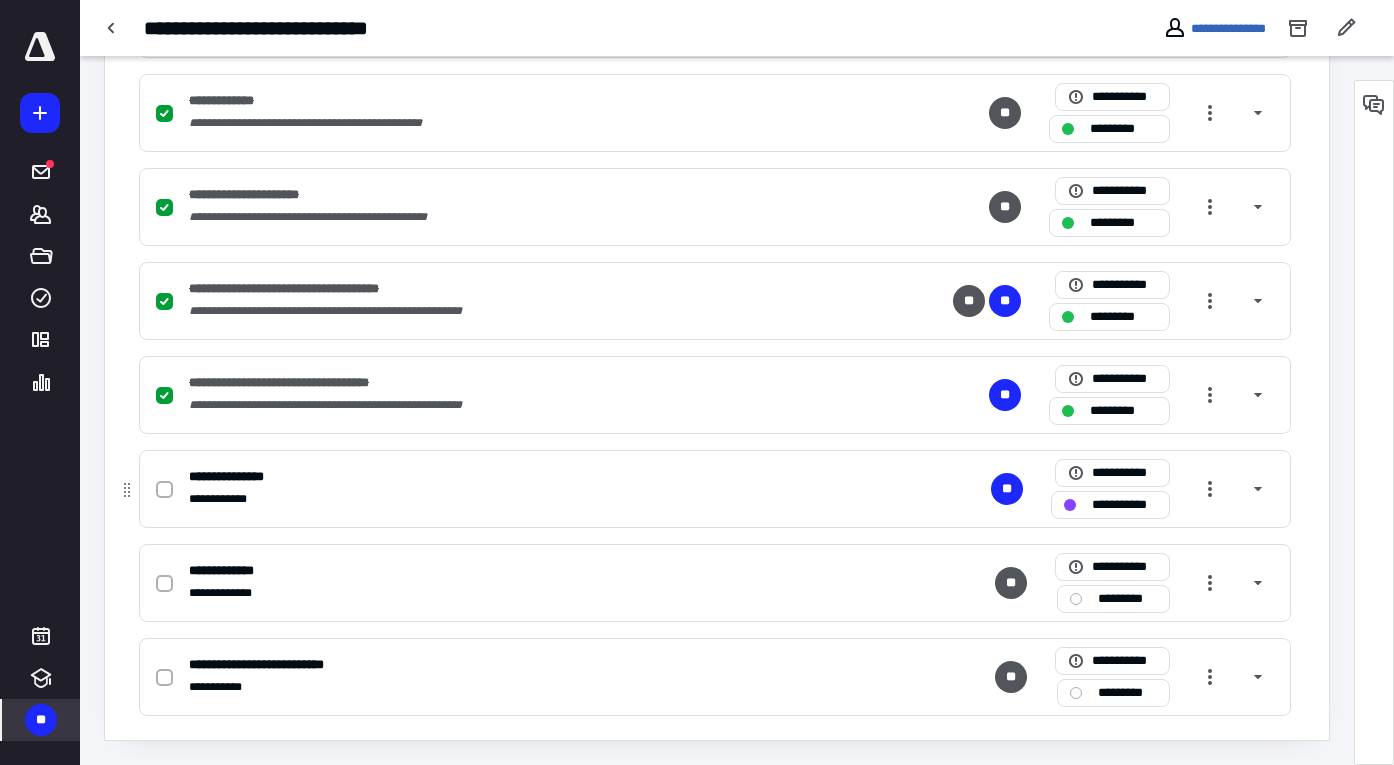 click at bounding box center (164, 490) 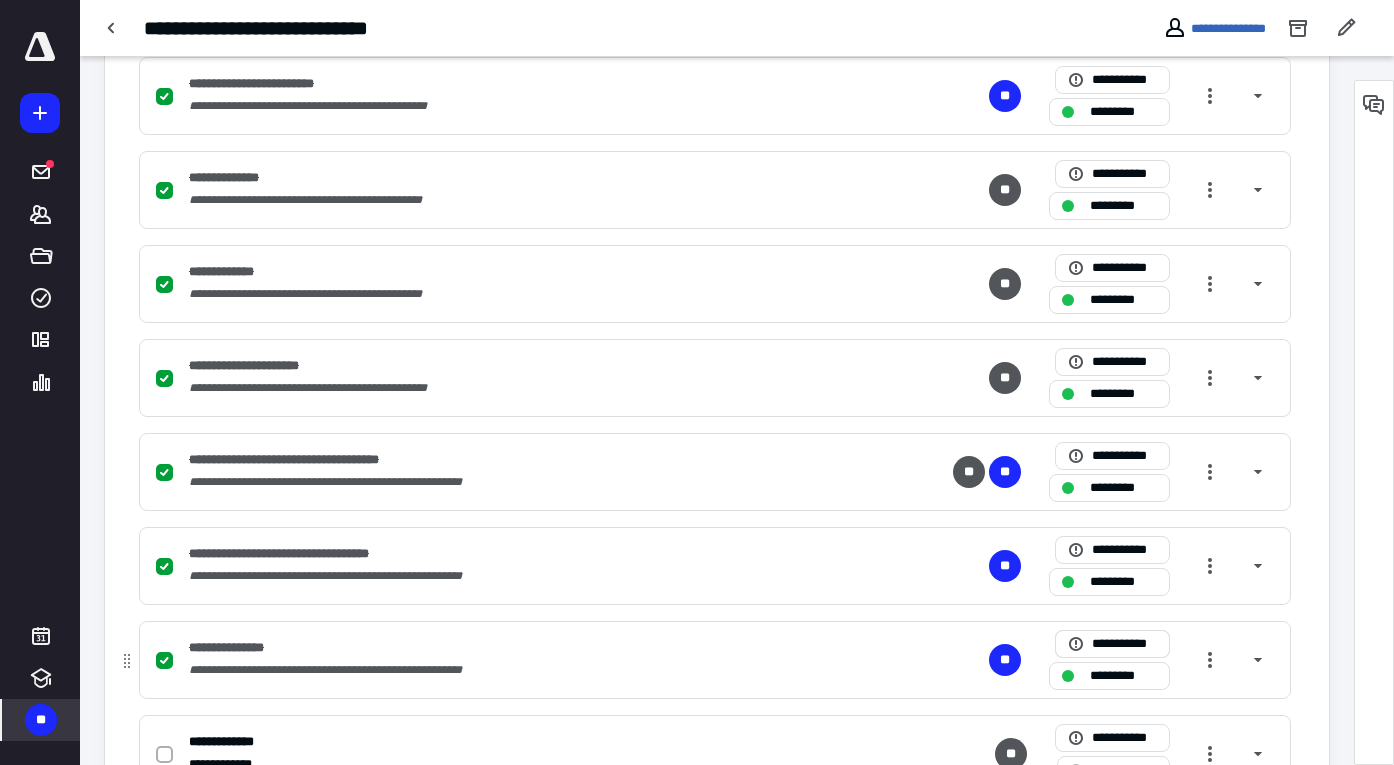 scroll, scrollTop: 974, scrollLeft: 0, axis: vertical 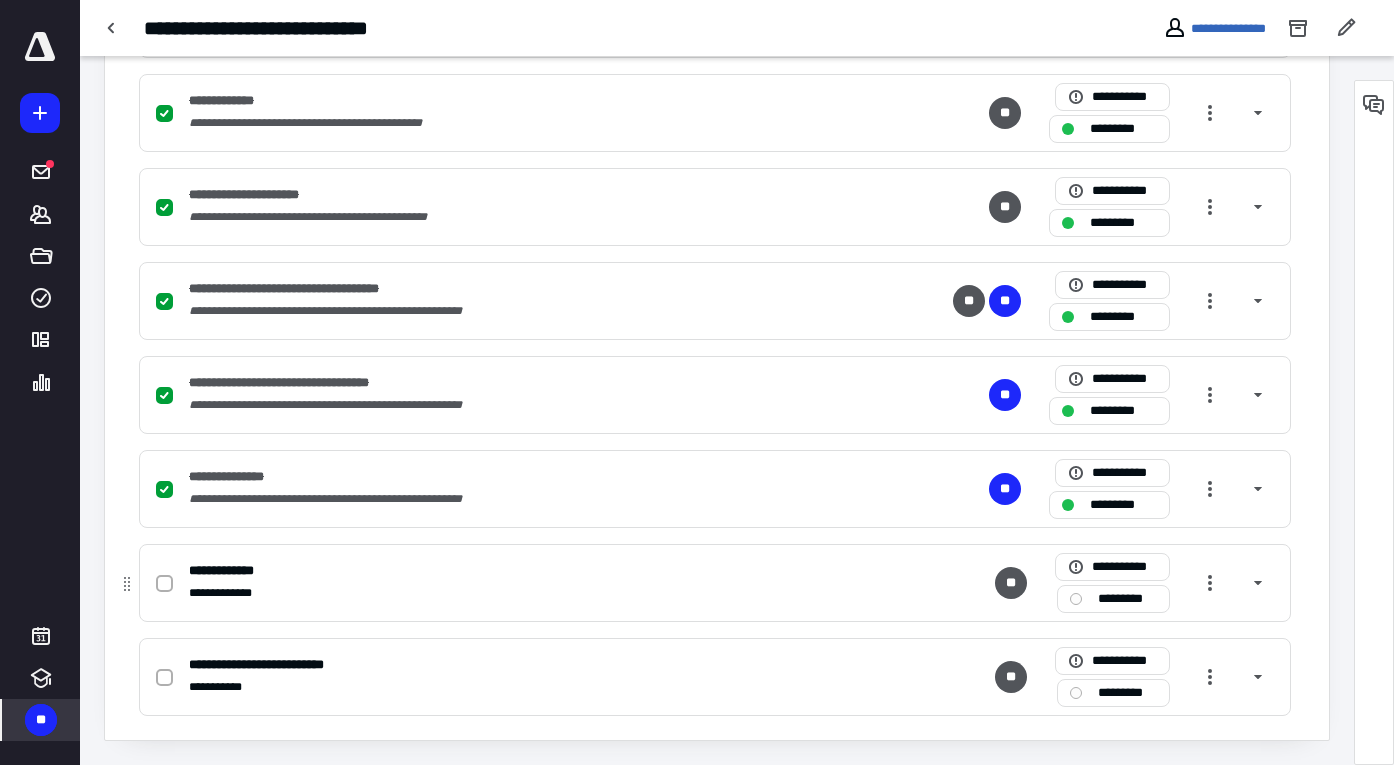 click on "*********" at bounding box center [1127, 599] 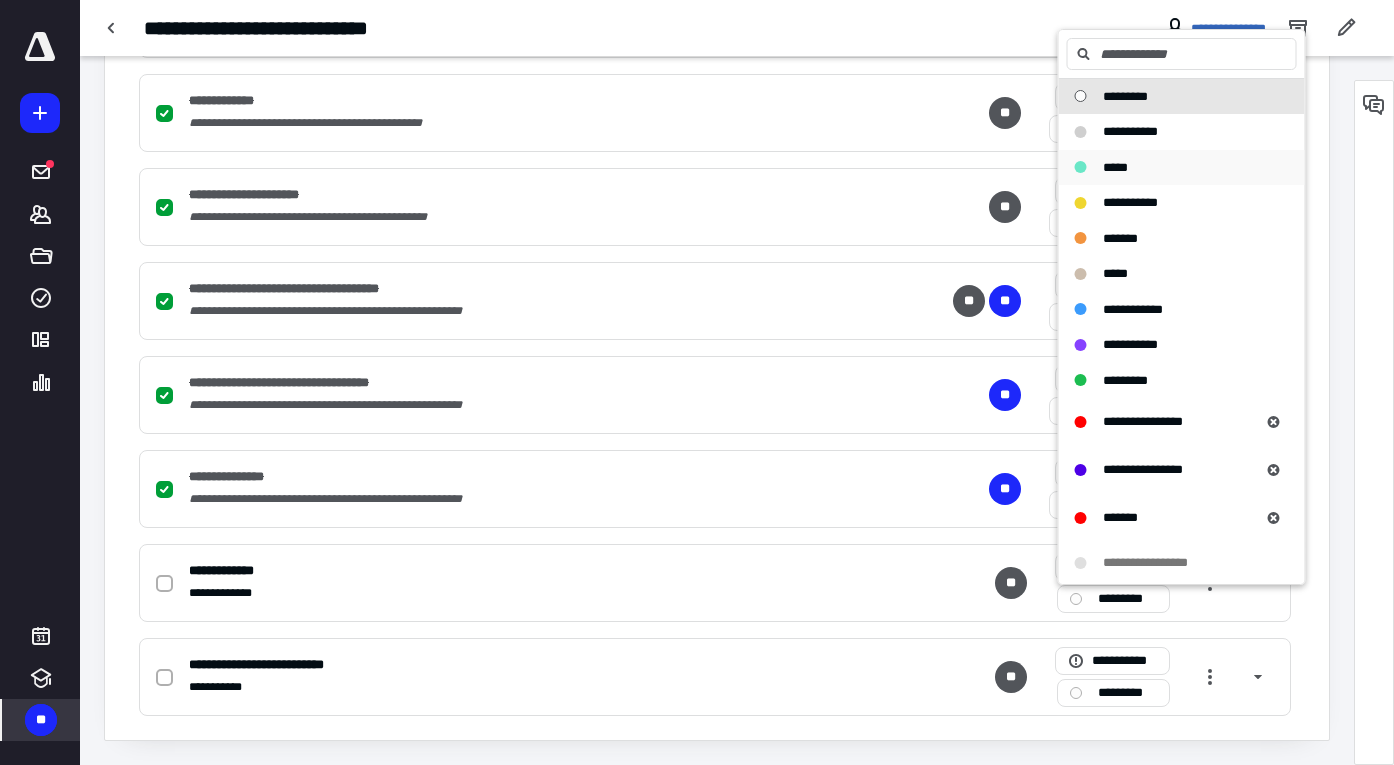 click on "*****" at bounding box center [1115, 167] 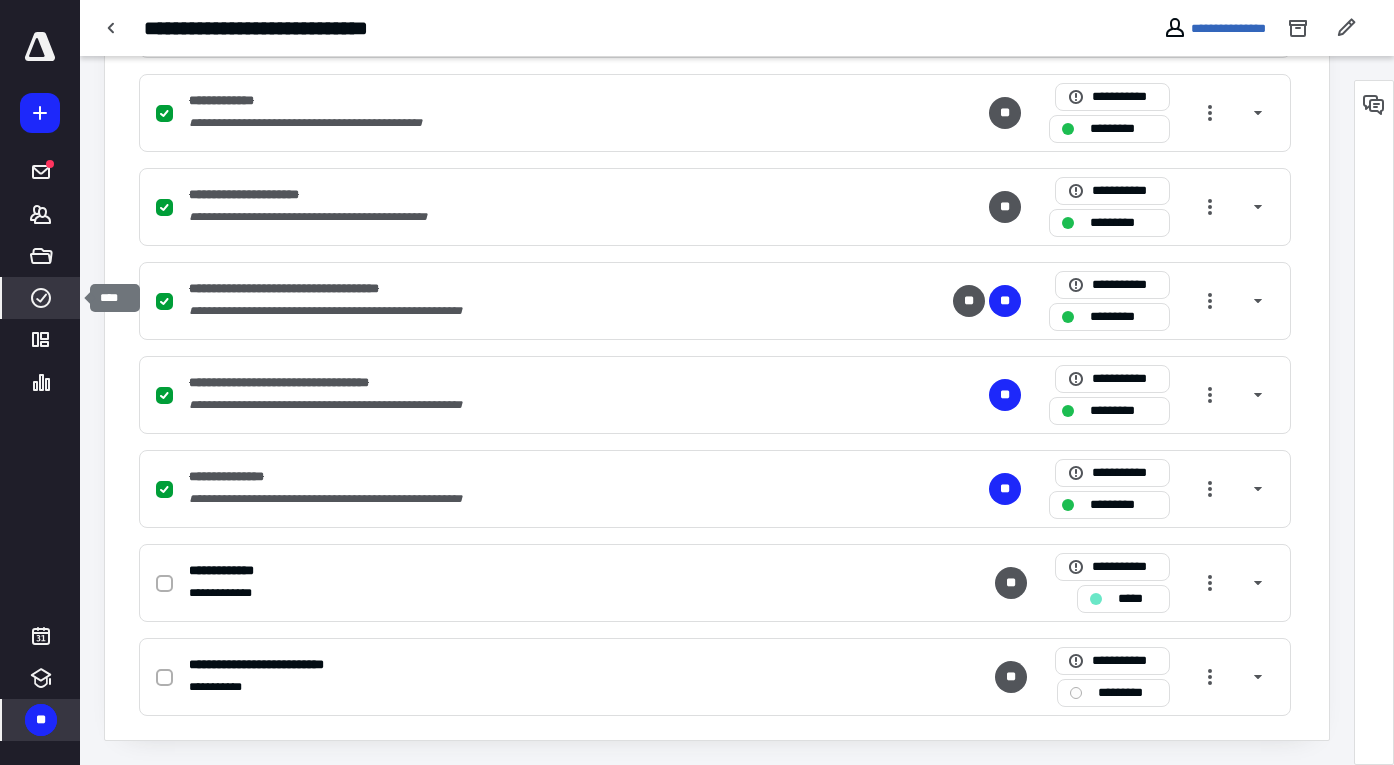 click 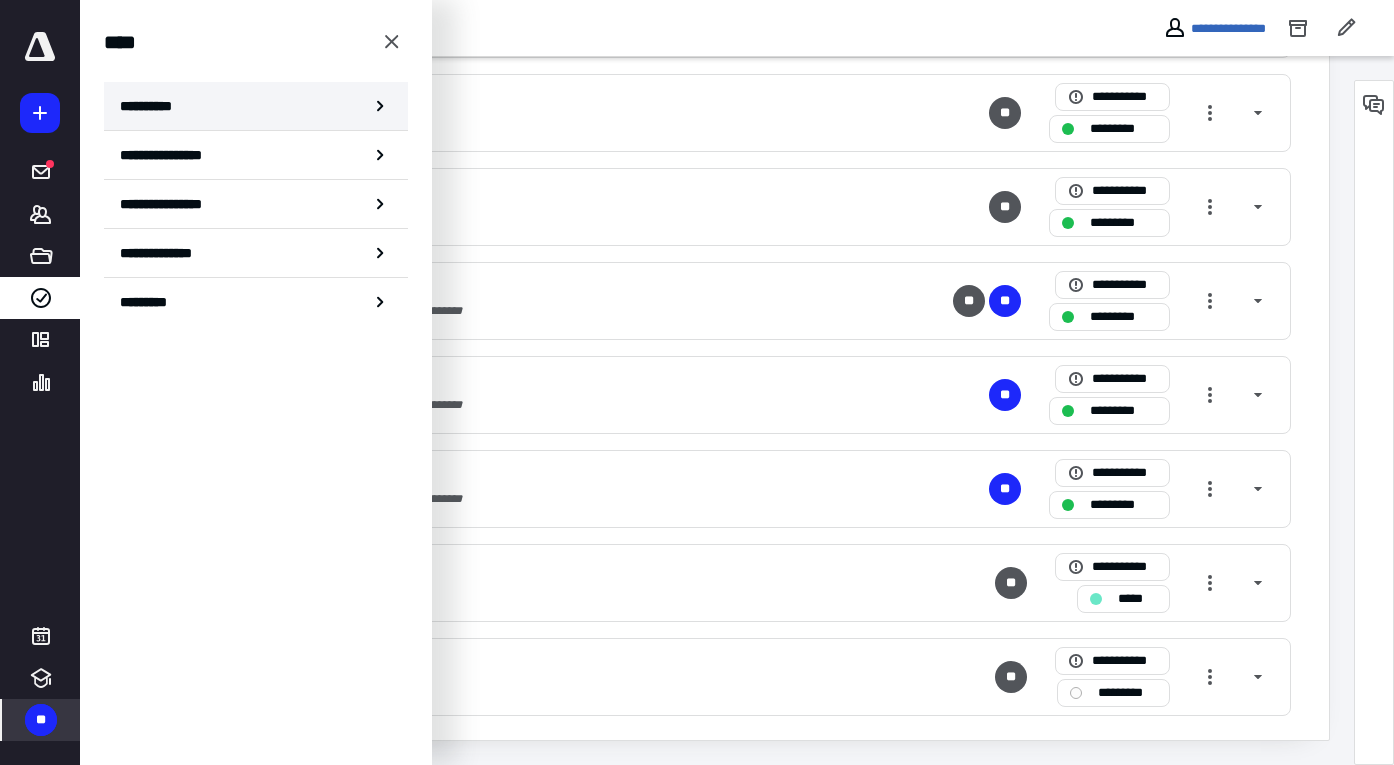 click on "**********" at bounding box center [153, 106] 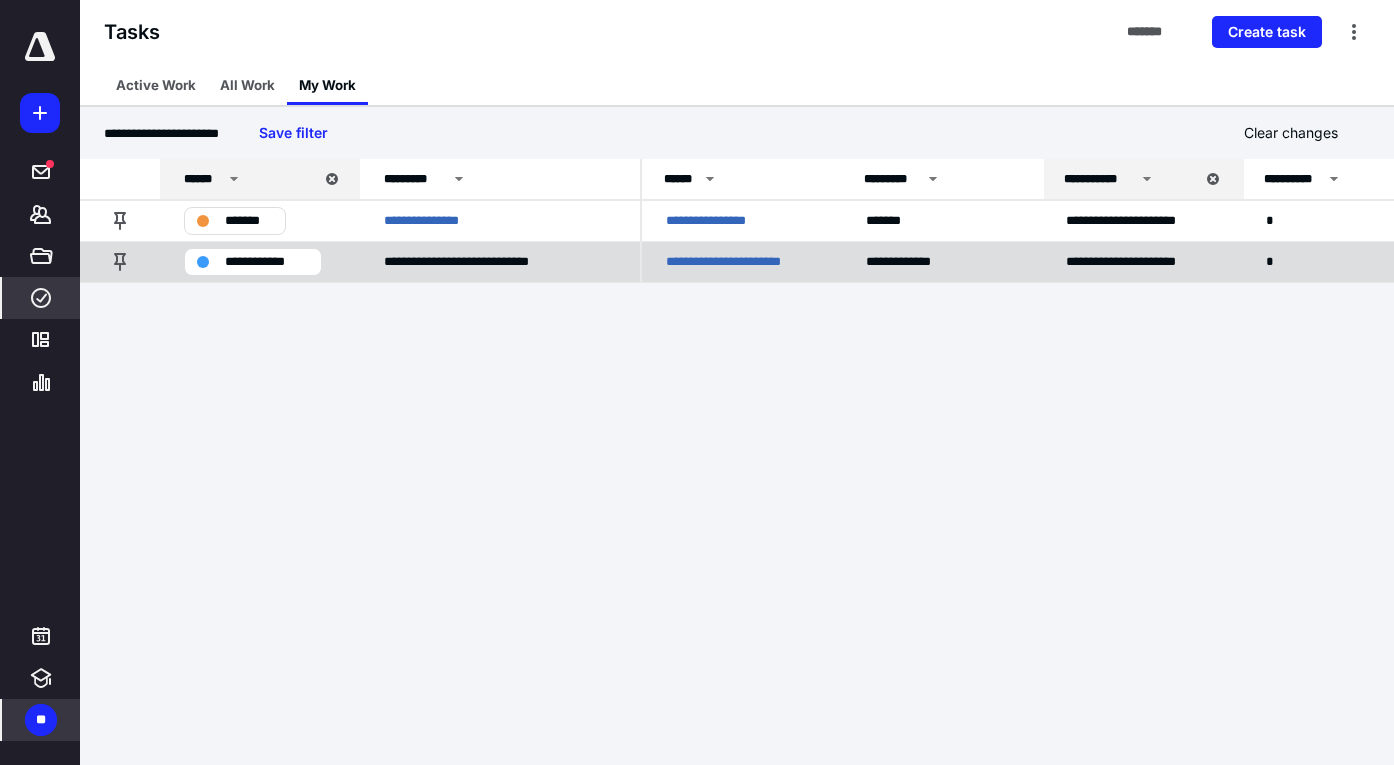 click on "**********" at bounding box center [741, 262] 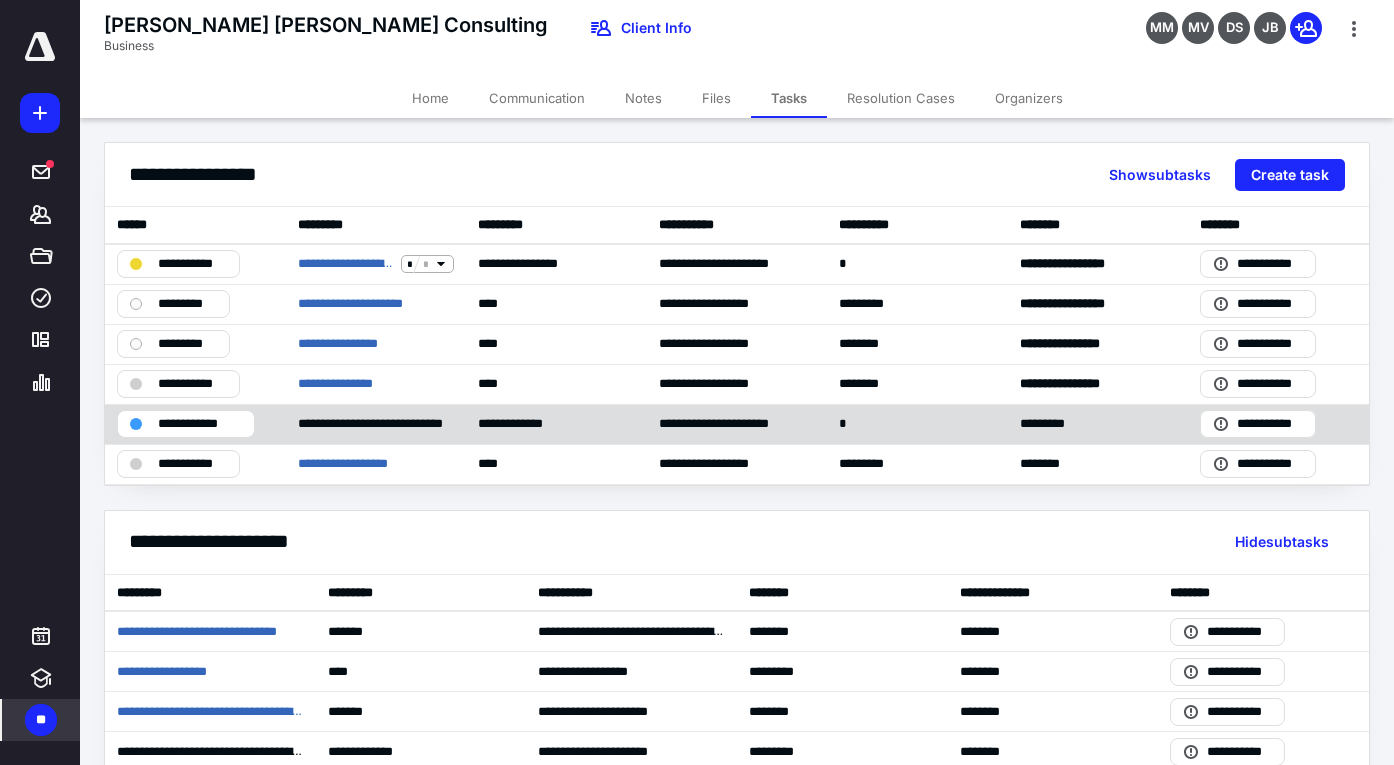 click on "**********" at bounding box center (200, 424) 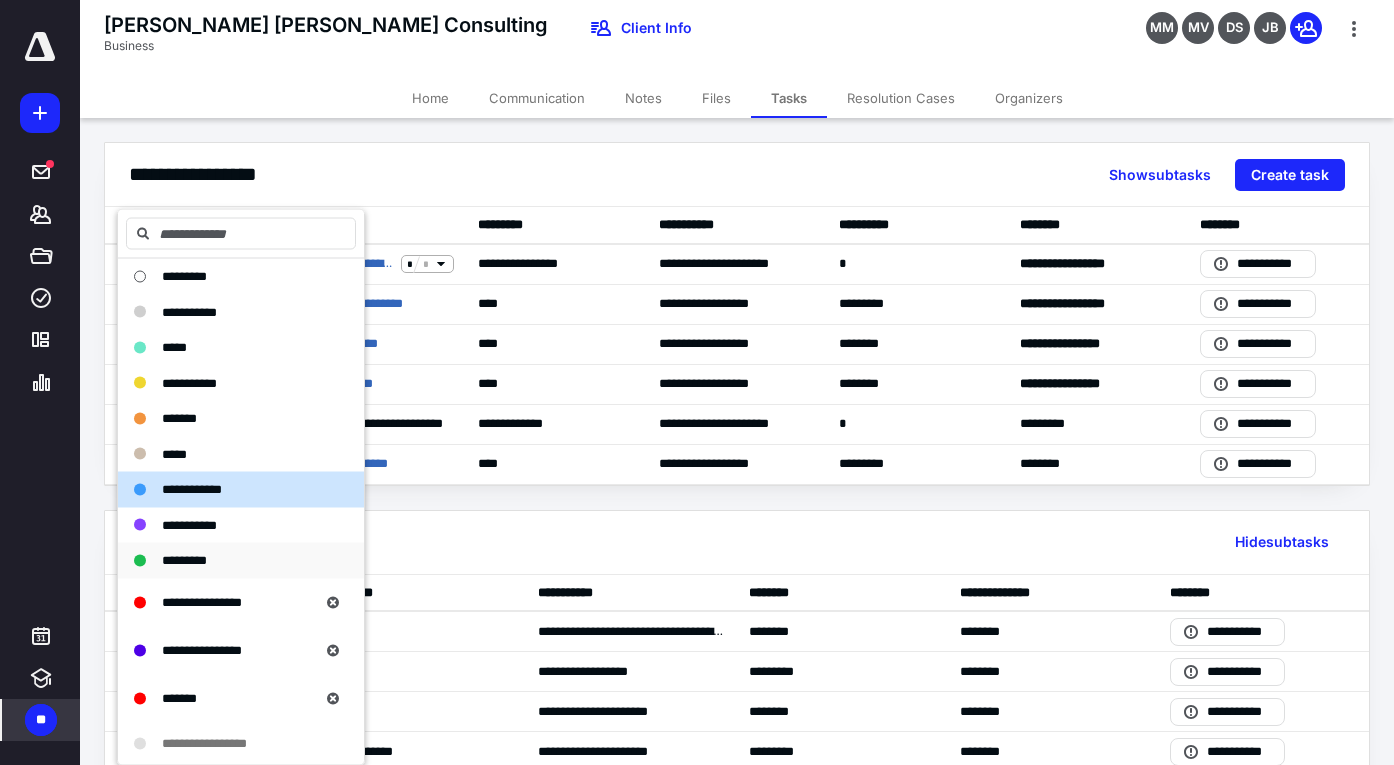 click on "*********" at bounding box center (184, 560) 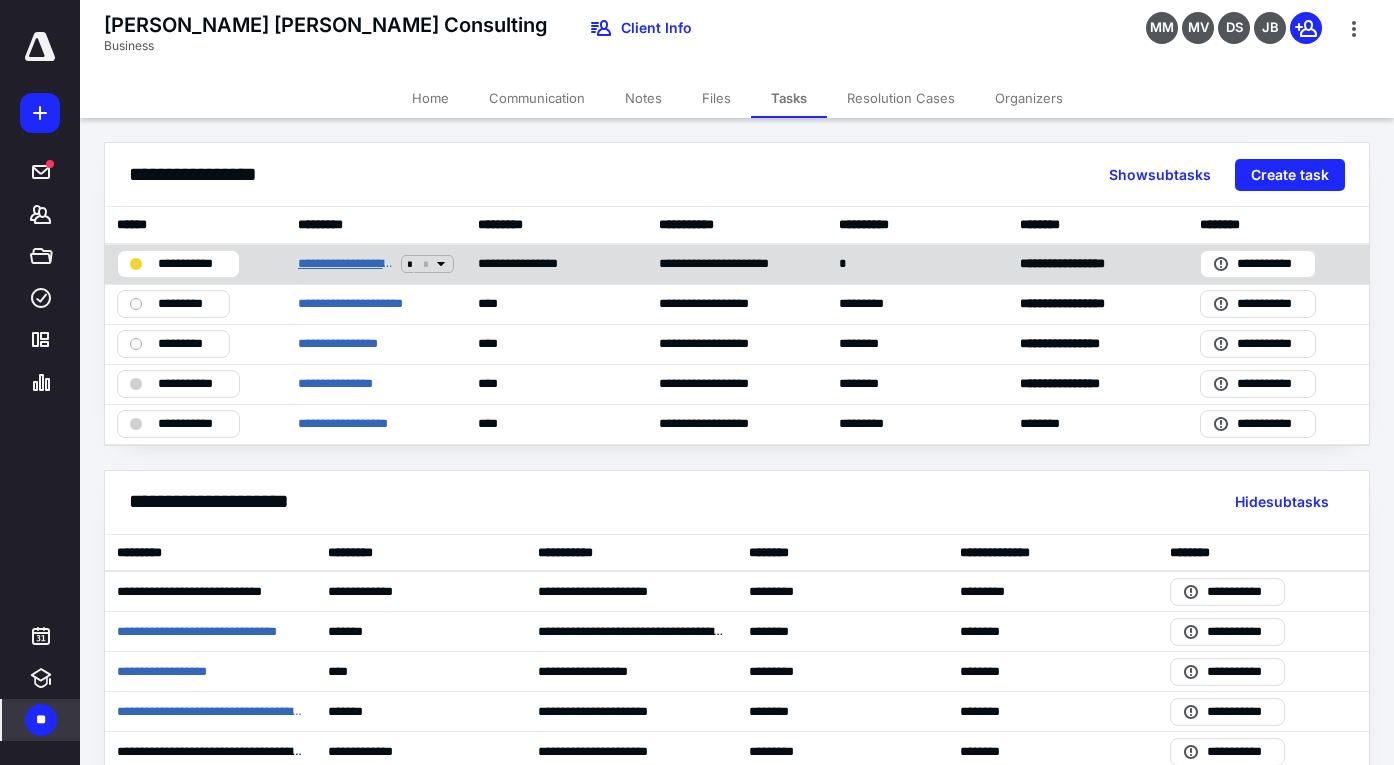click on "**********" at bounding box center [345, 264] 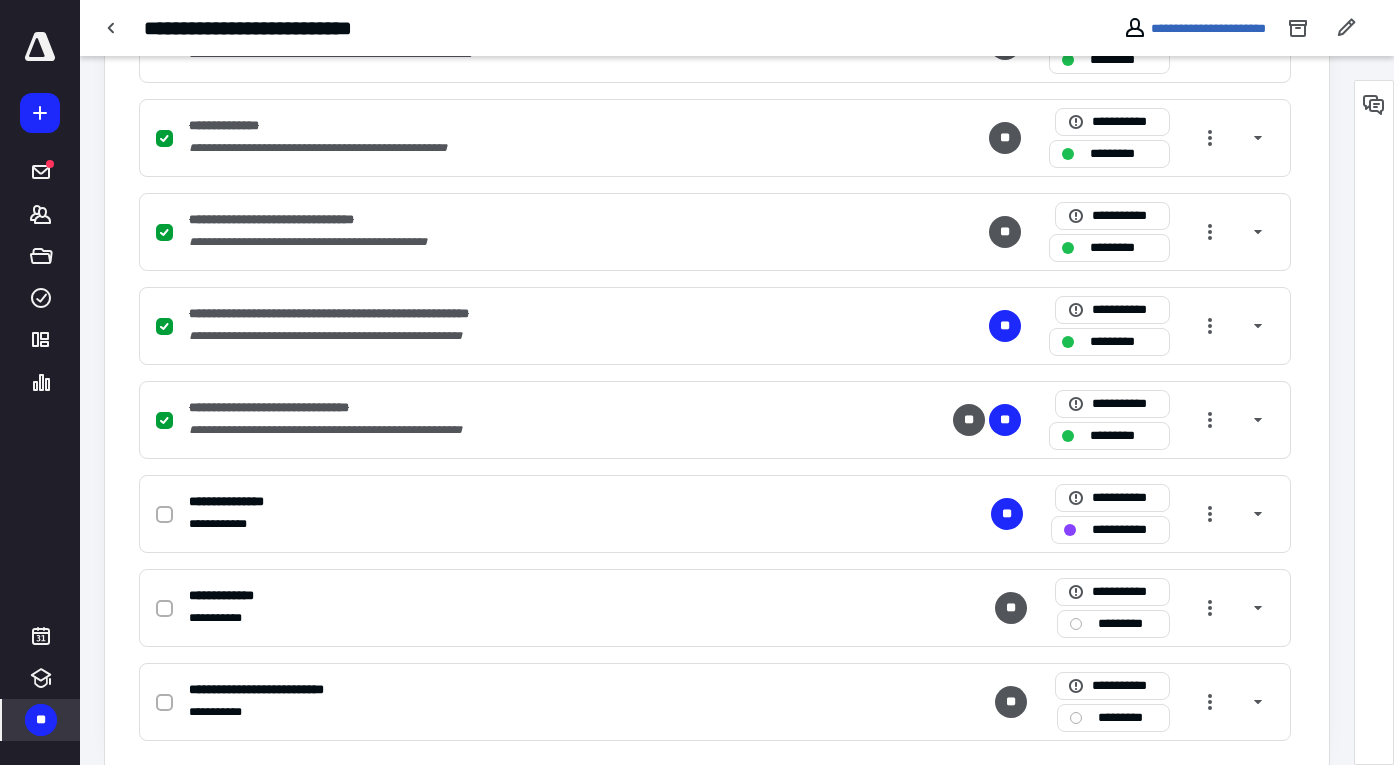 scroll, scrollTop: 575, scrollLeft: 0, axis: vertical 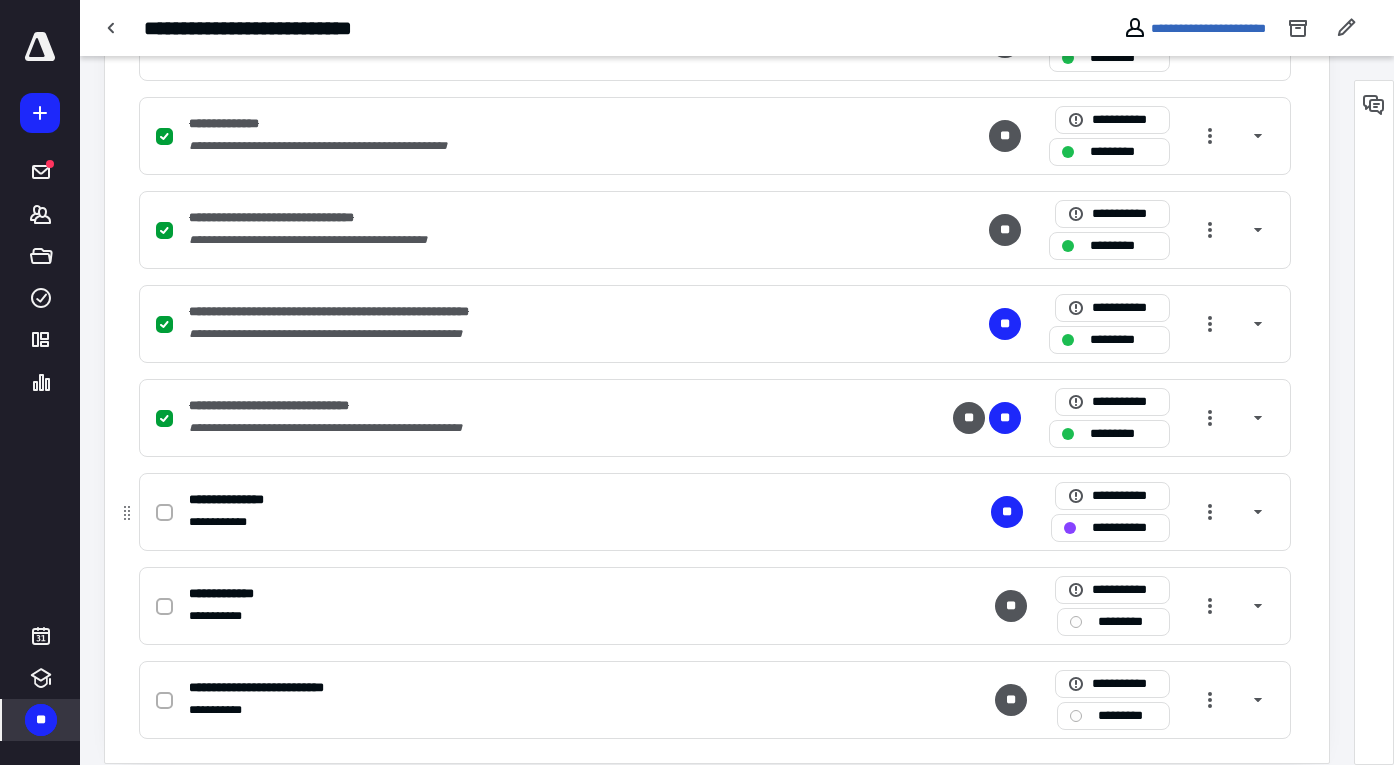 click 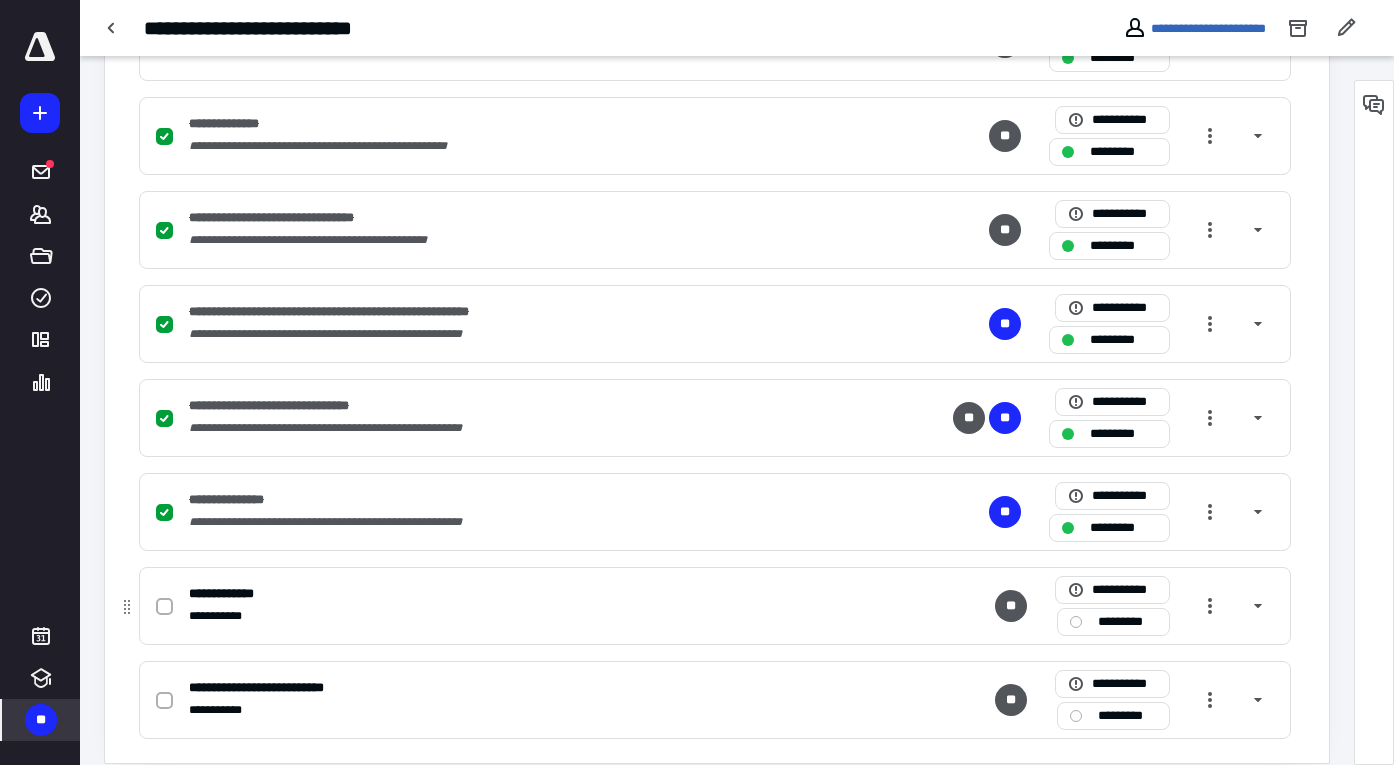 click on "*********" at bounding box center (1127, 622) 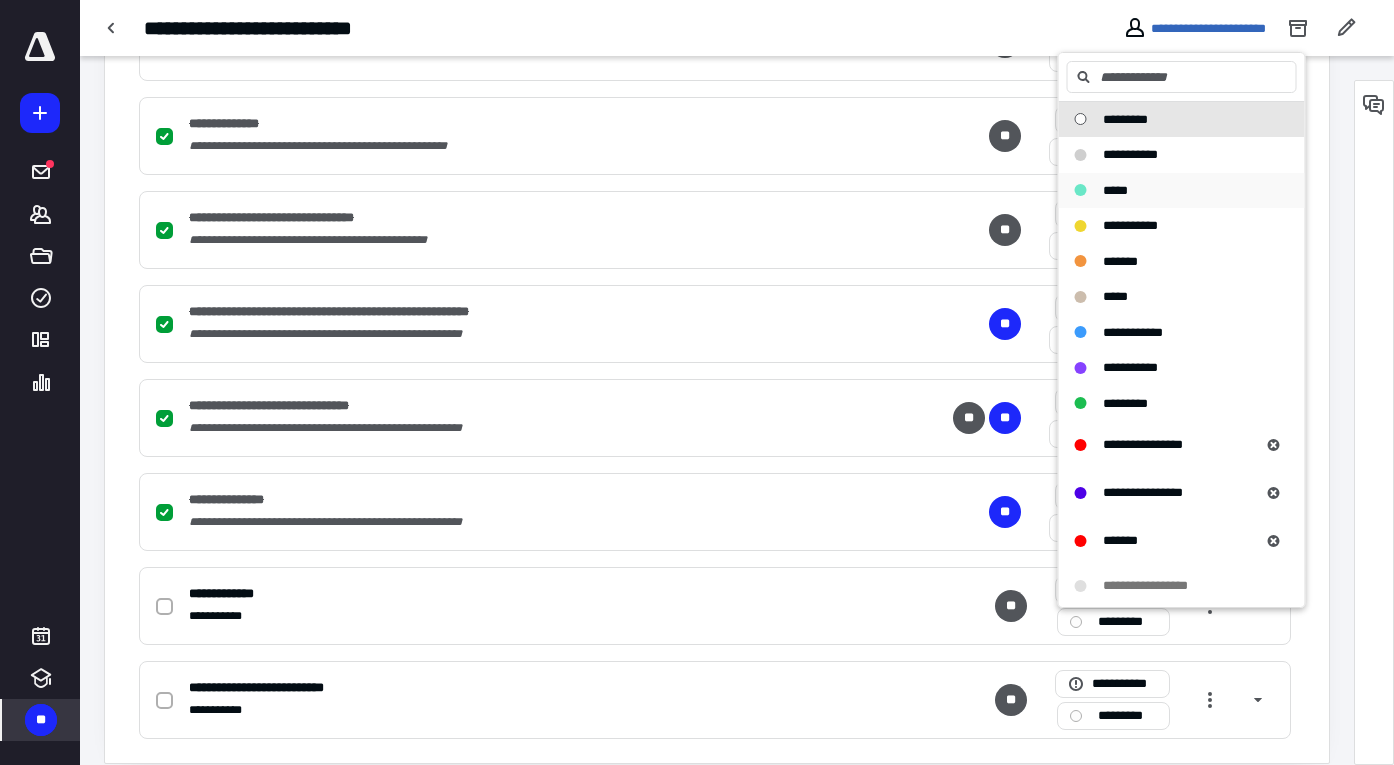 click on "*****" at bounding box center [1115, 190] 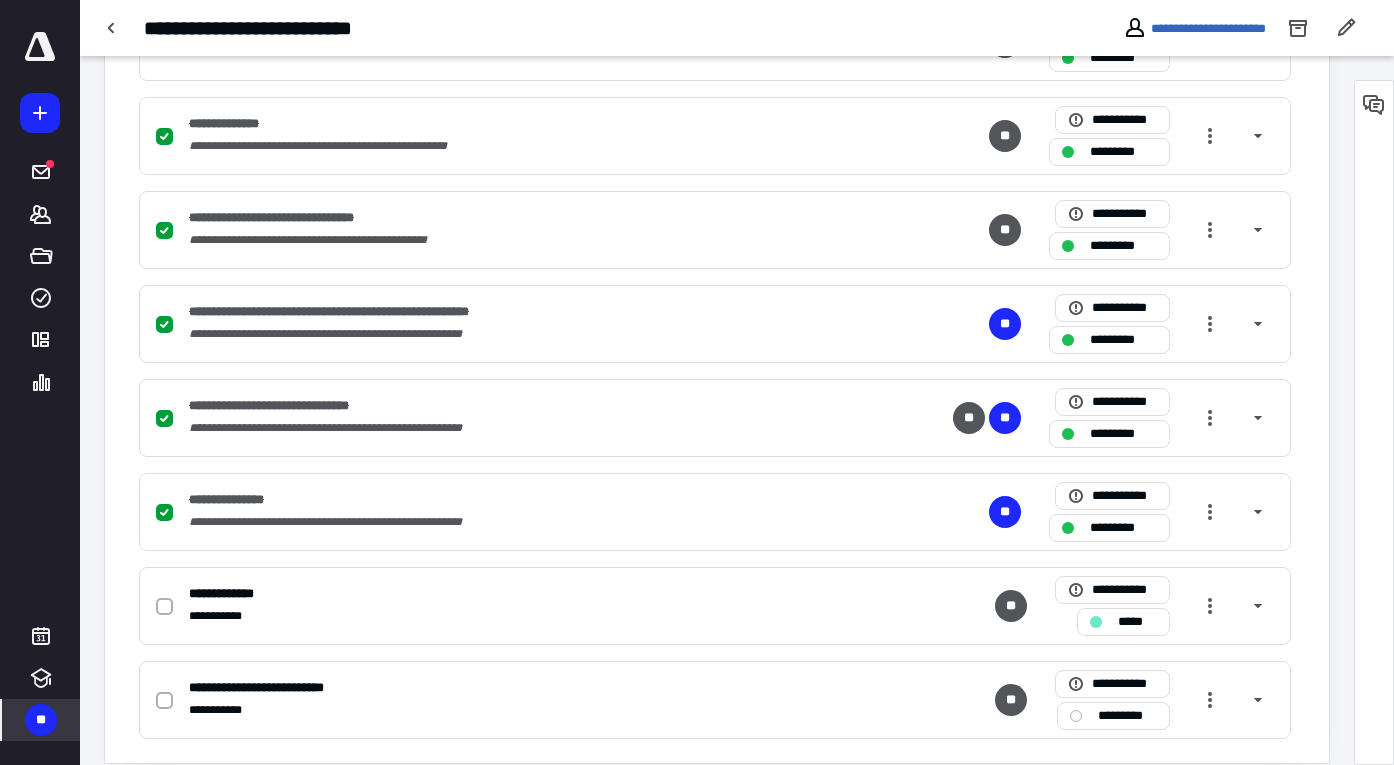 scroll, scrollTop: 598, scrollLeft: 0, axis: vertical 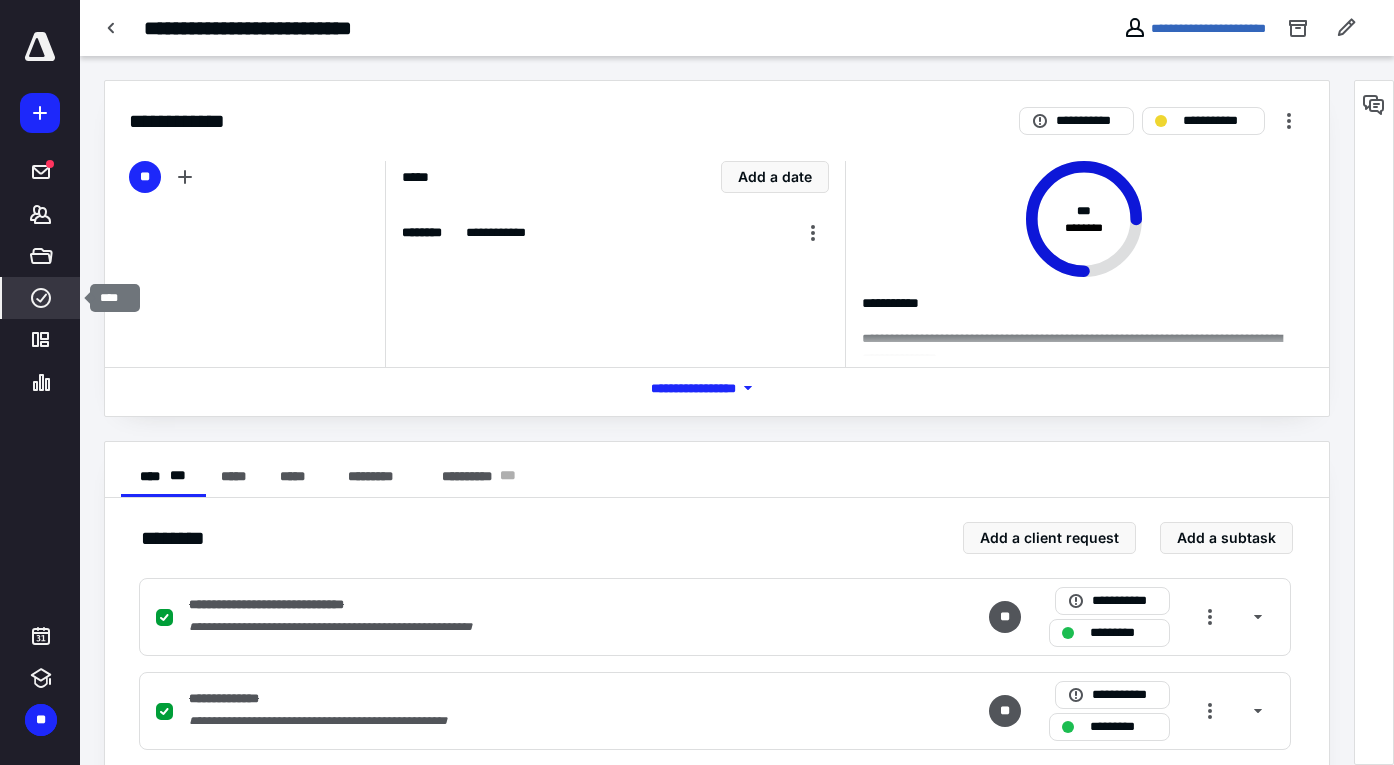 click 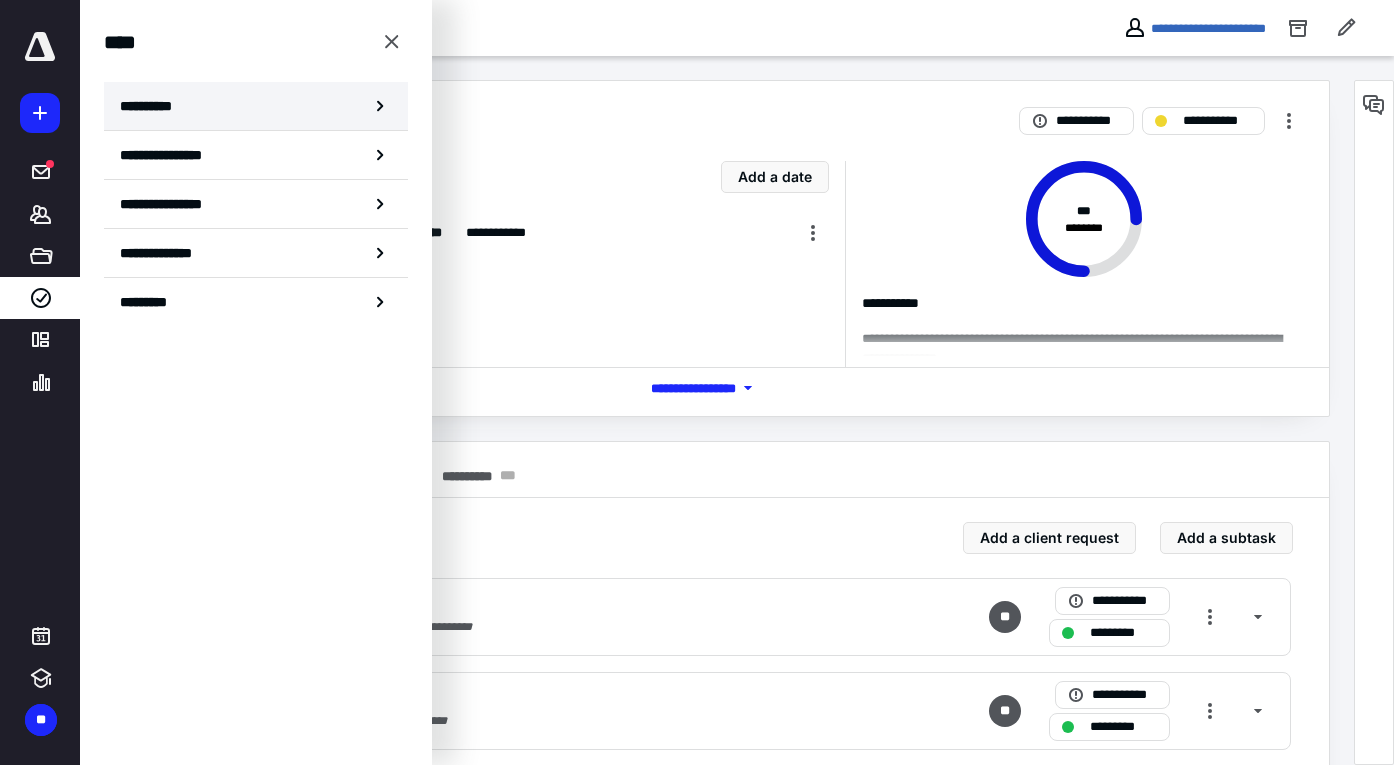 click on "**********" at bounding box center (256, 106) 